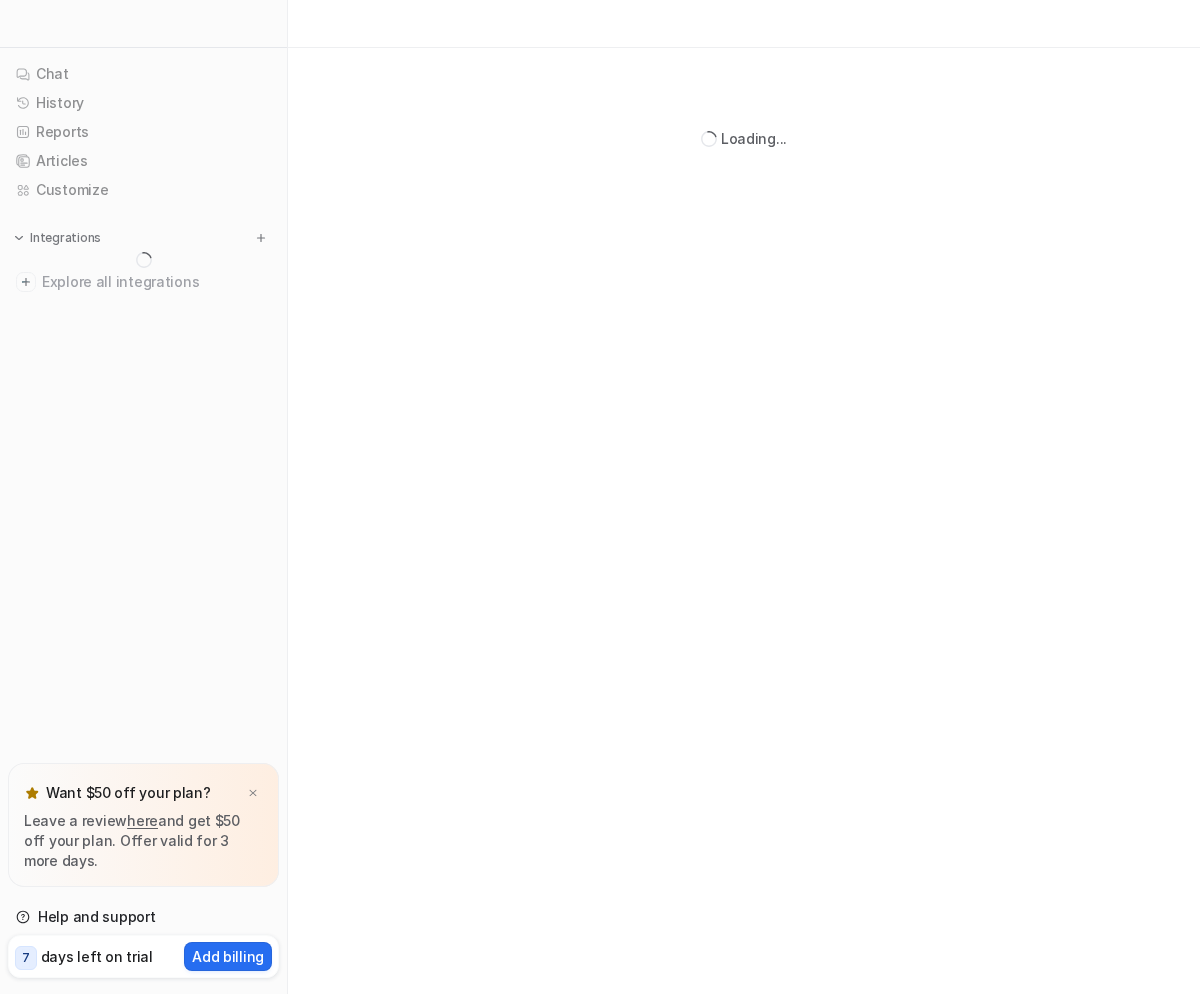 scroll, scrollTop: 0, scrollLeft: 0, axis: both 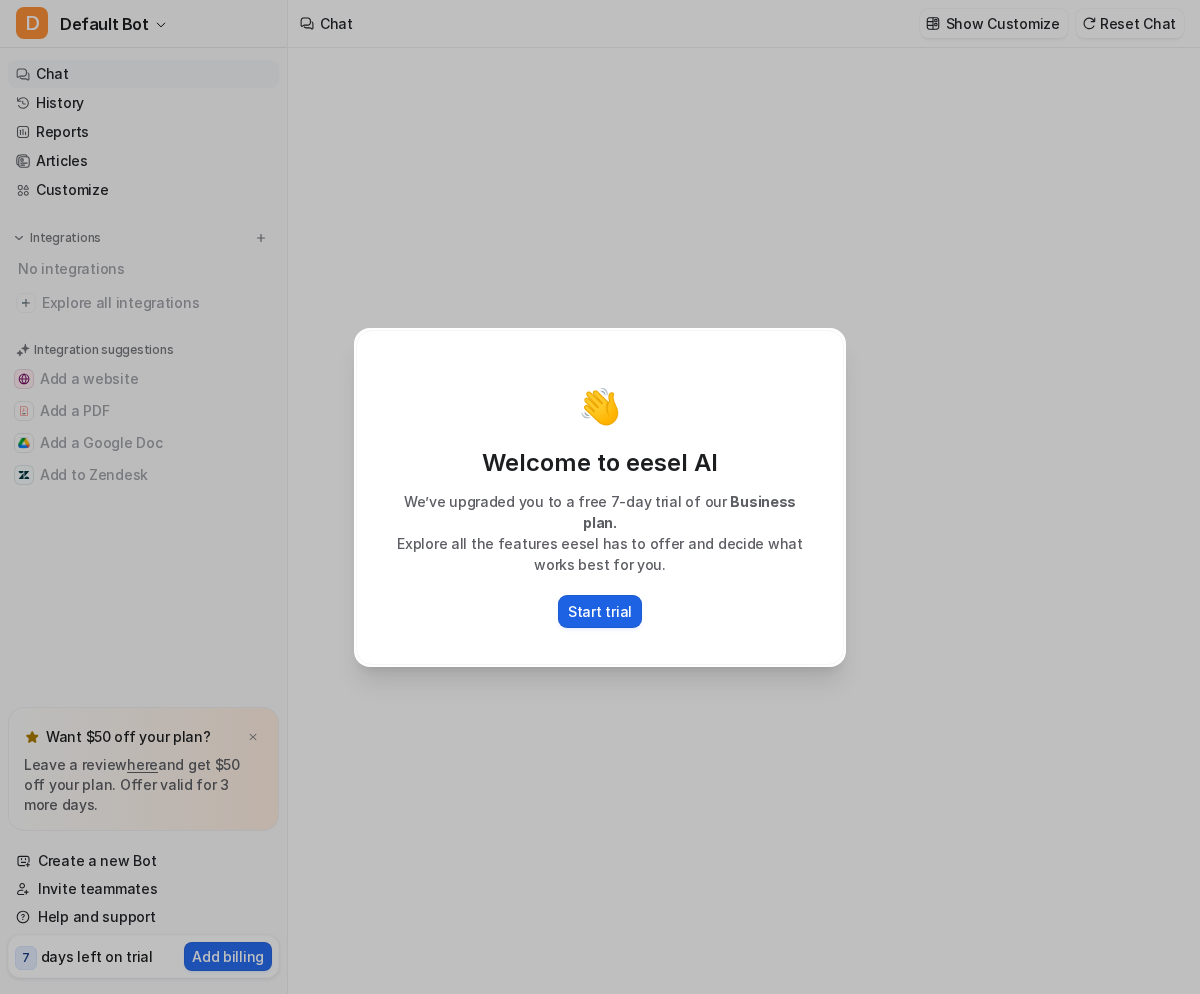 type on "**********" 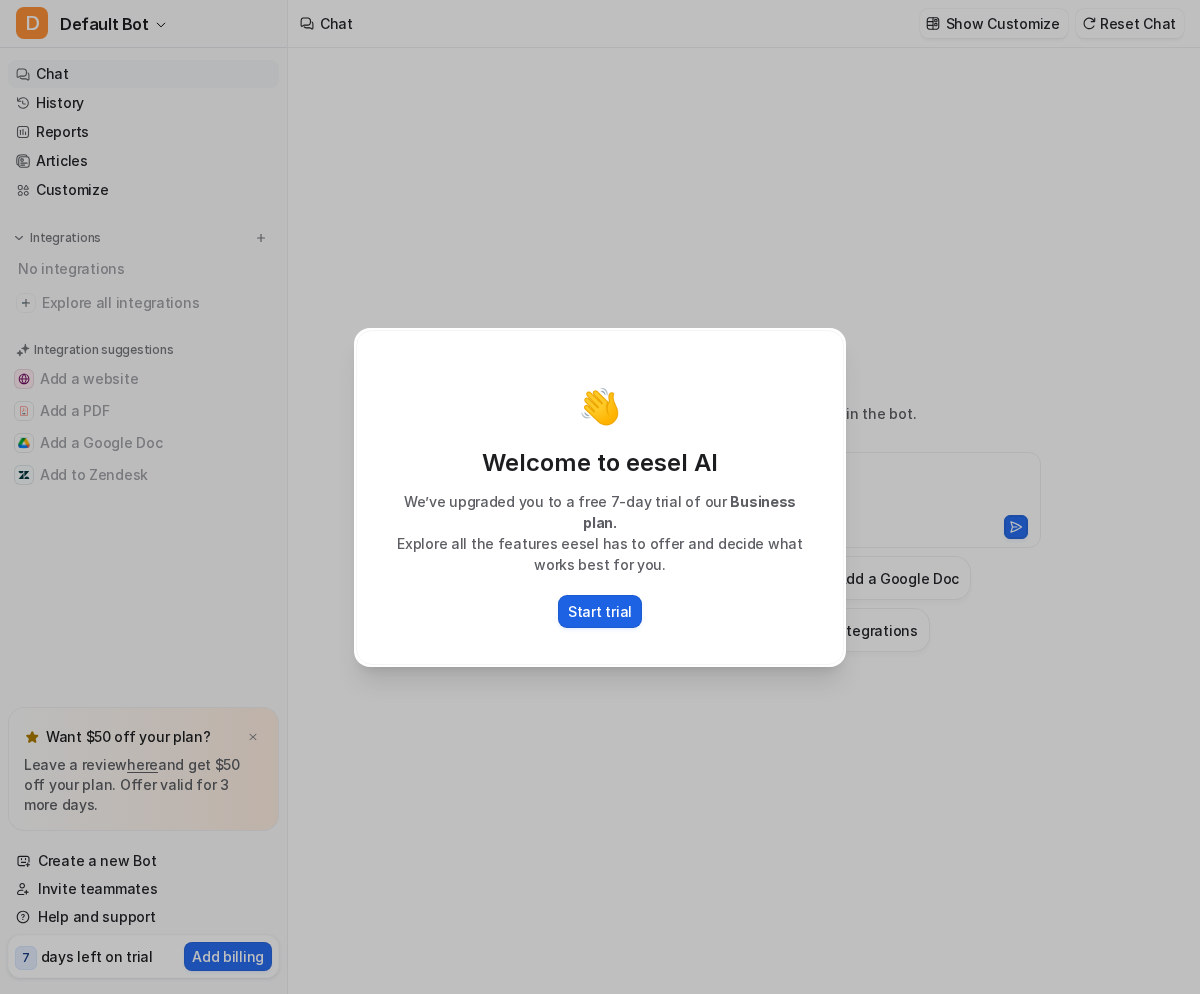 click on "Start trial" at bounding box center (600, 611) 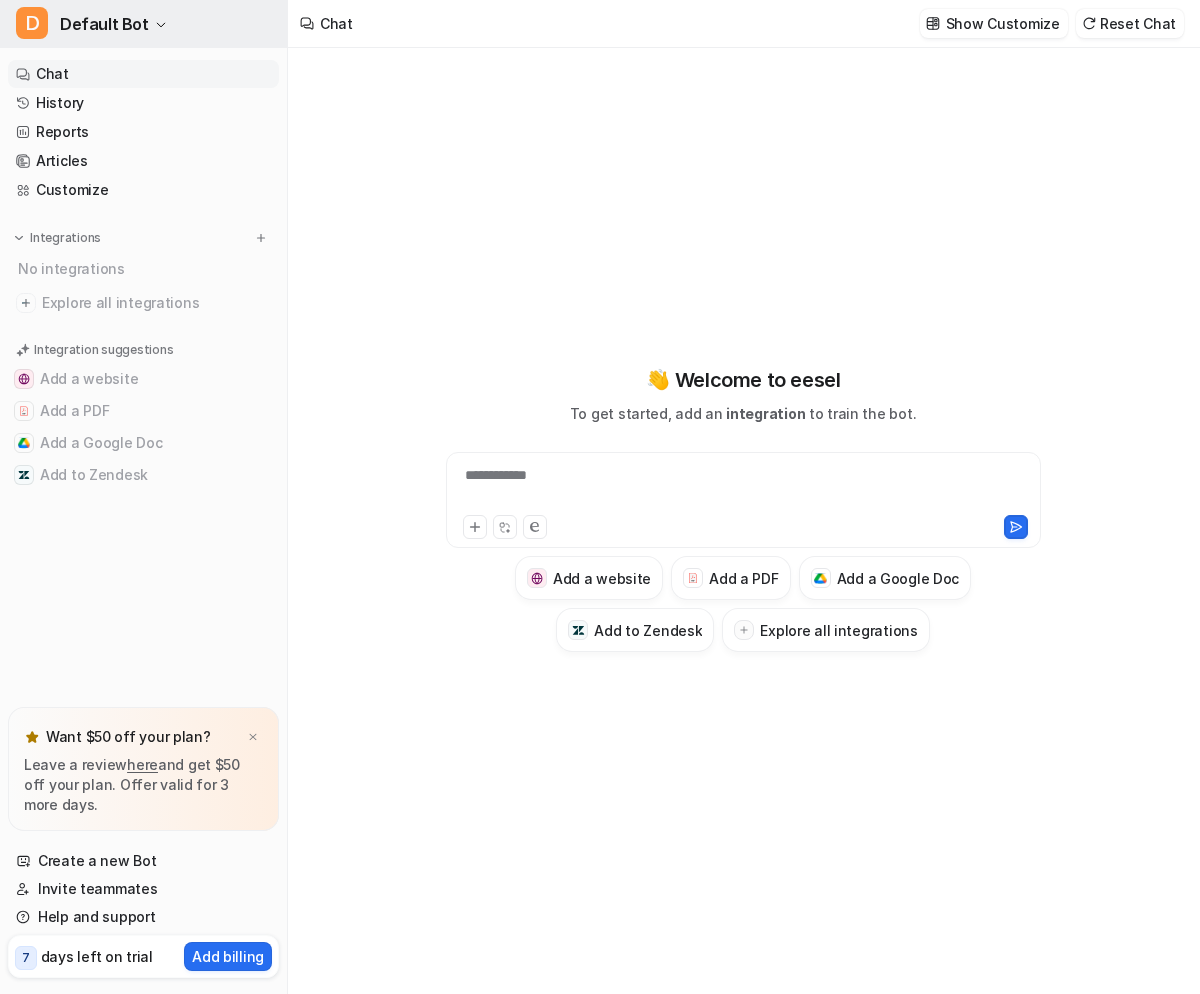 click on "Default Bot" at bounding box center (104, 24) 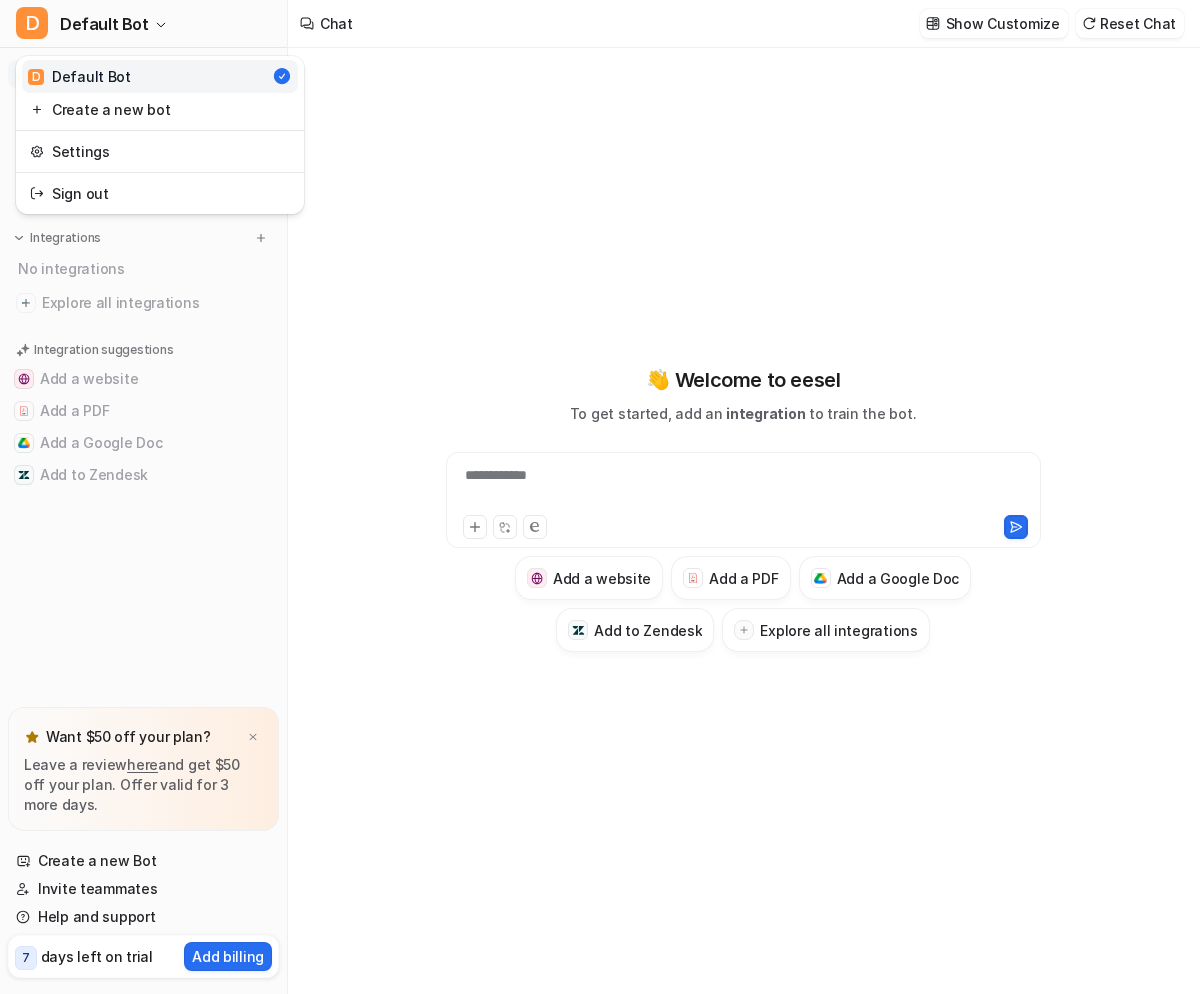 click on "**********" at bounding box center [600, 497] 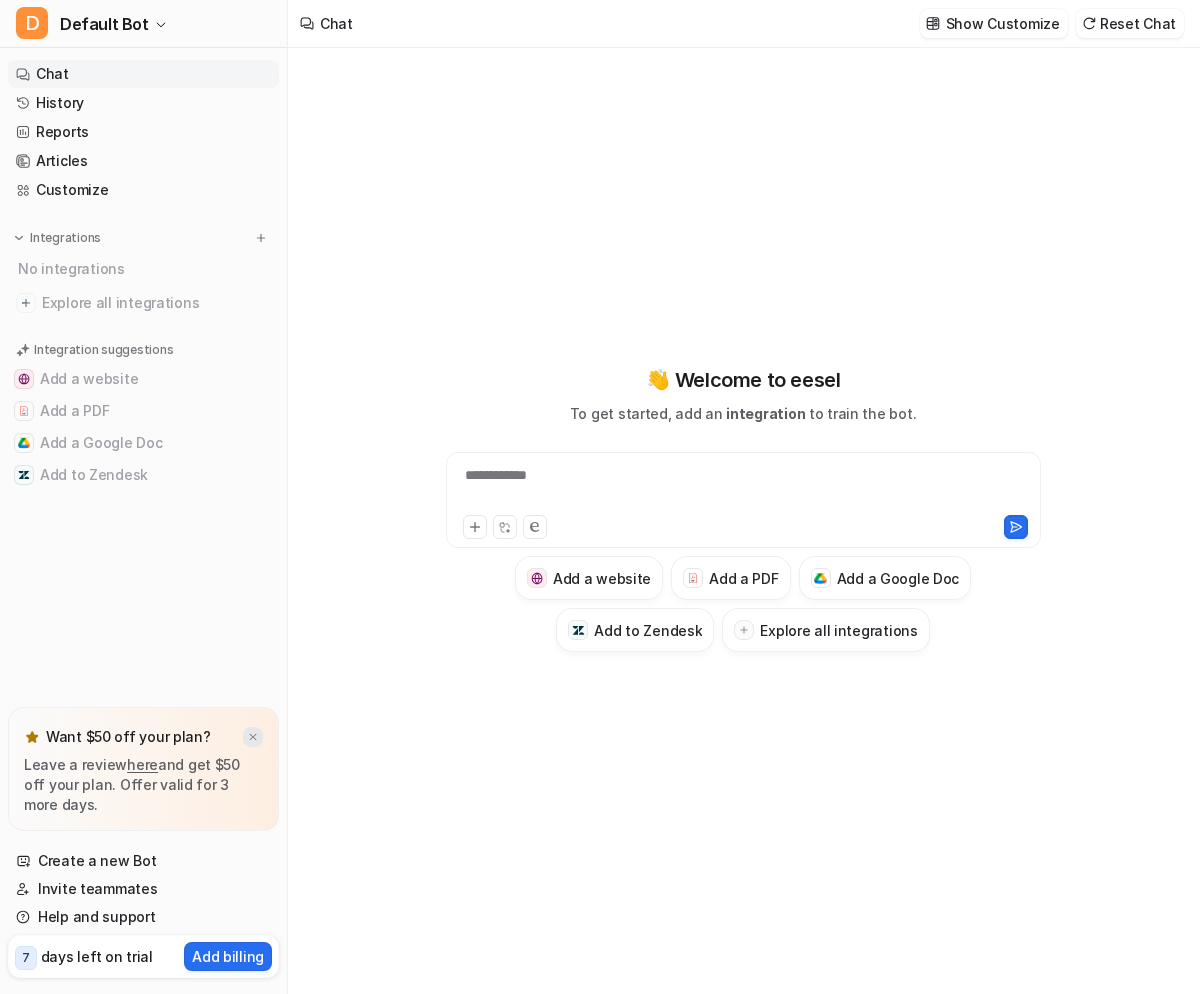 click at bounding box center (253, 737) 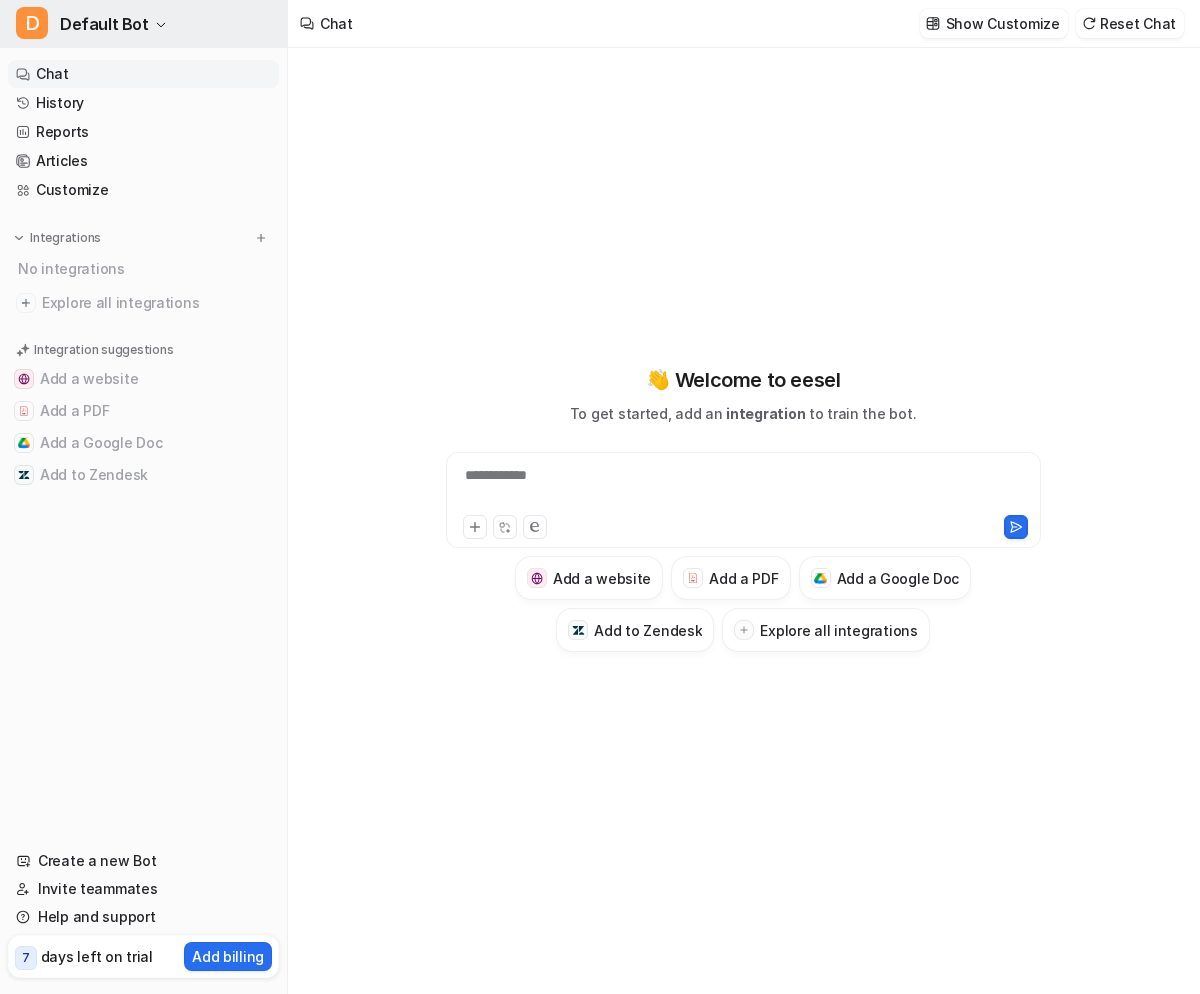 click on "D Default Bot" at bounding box center [143, 24] 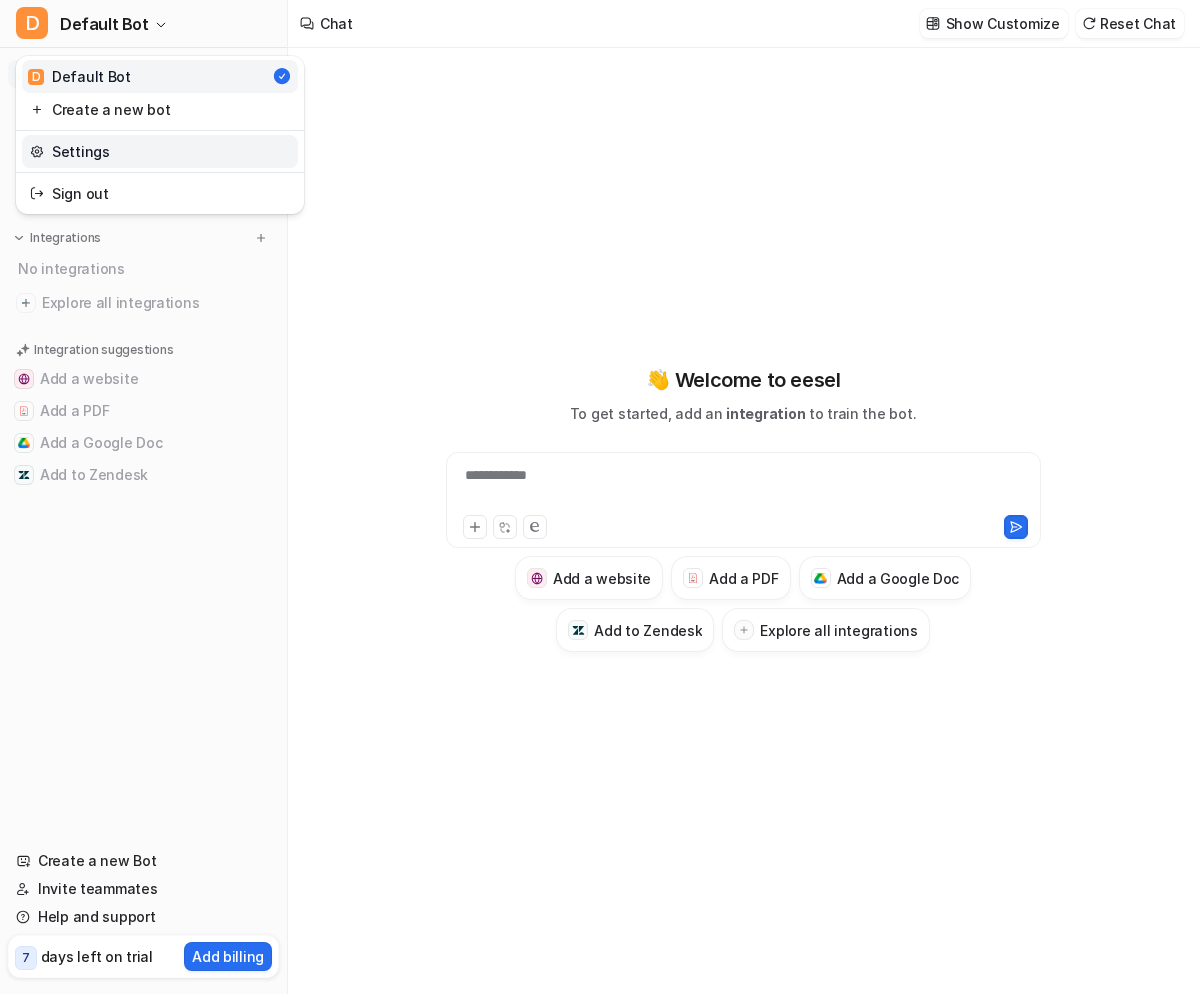 click on "Settings" at bounding box center [160, 151] 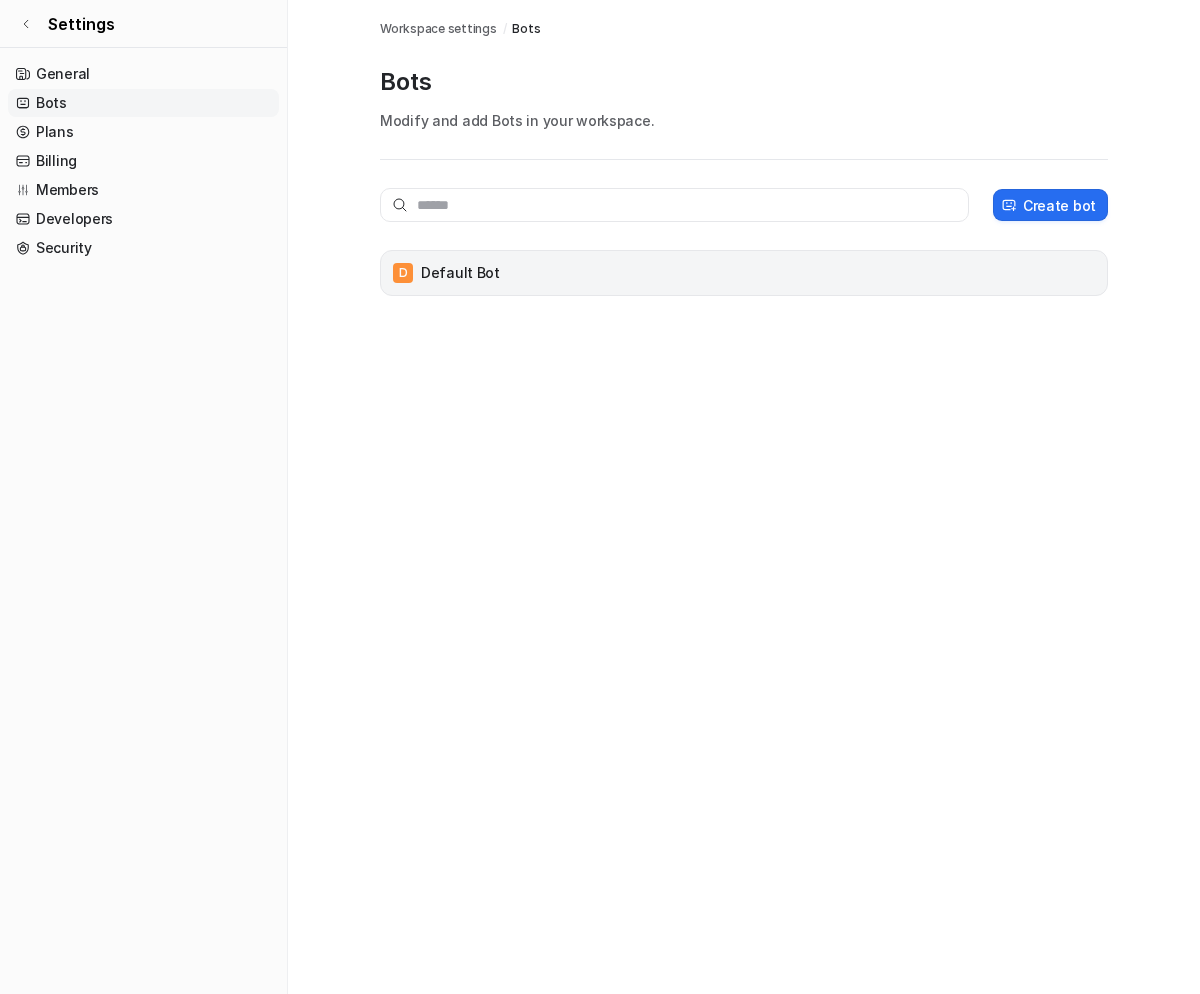 click on "D Default Bot" at bounding box center (744, 273) 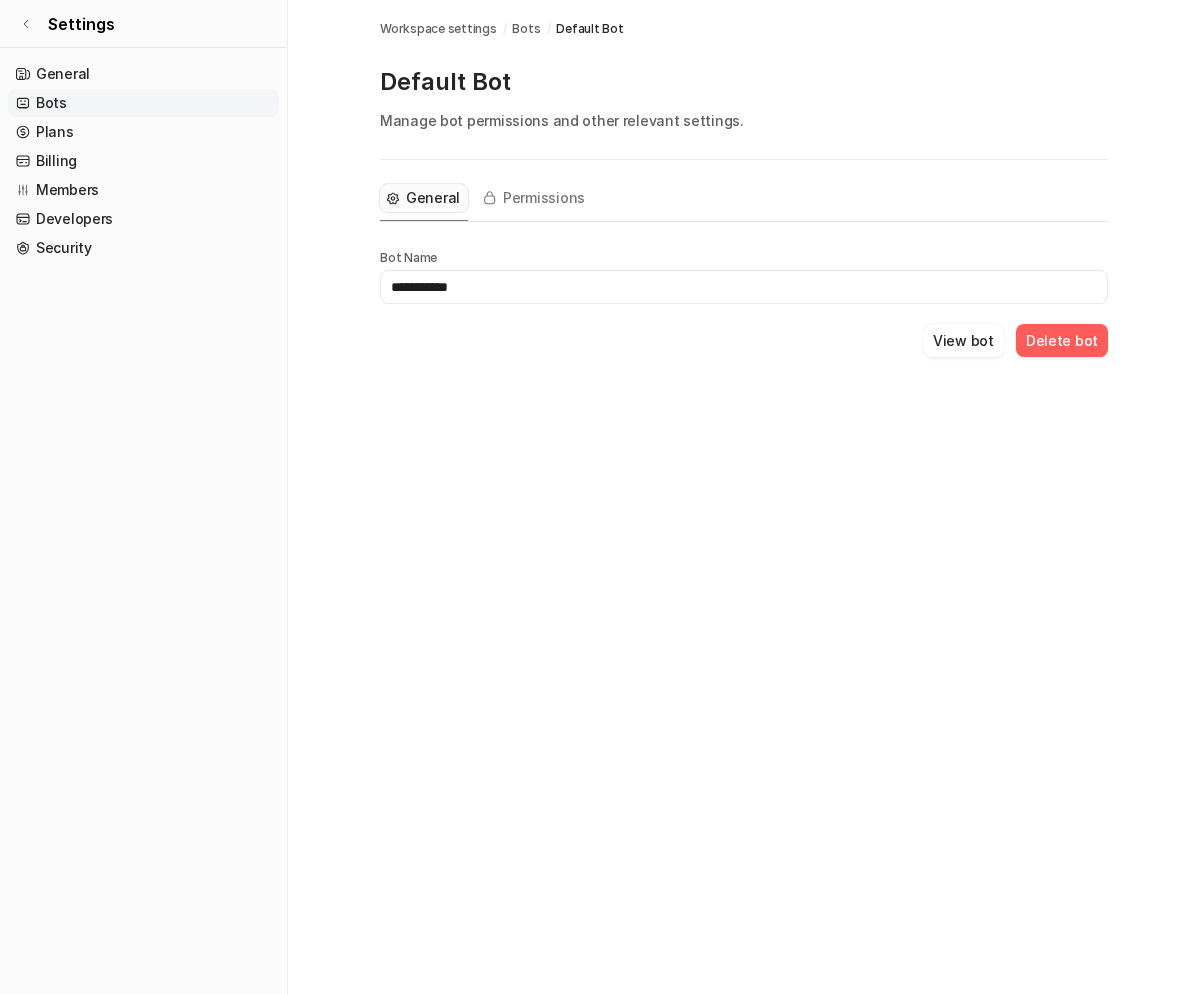 click on "General" at bounding box center (433, 198) 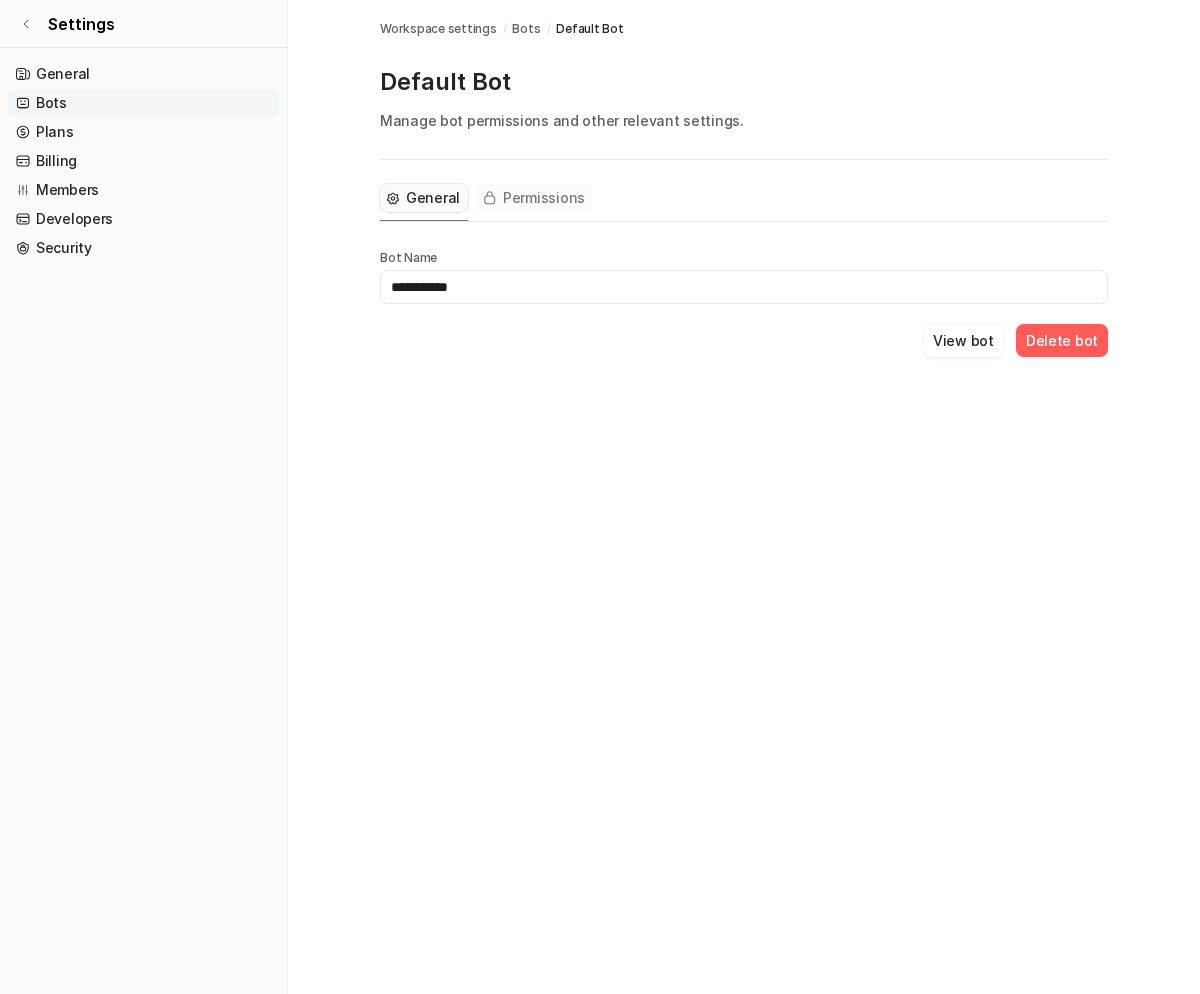 click on "Permissions" at bounding box center [544, 198] 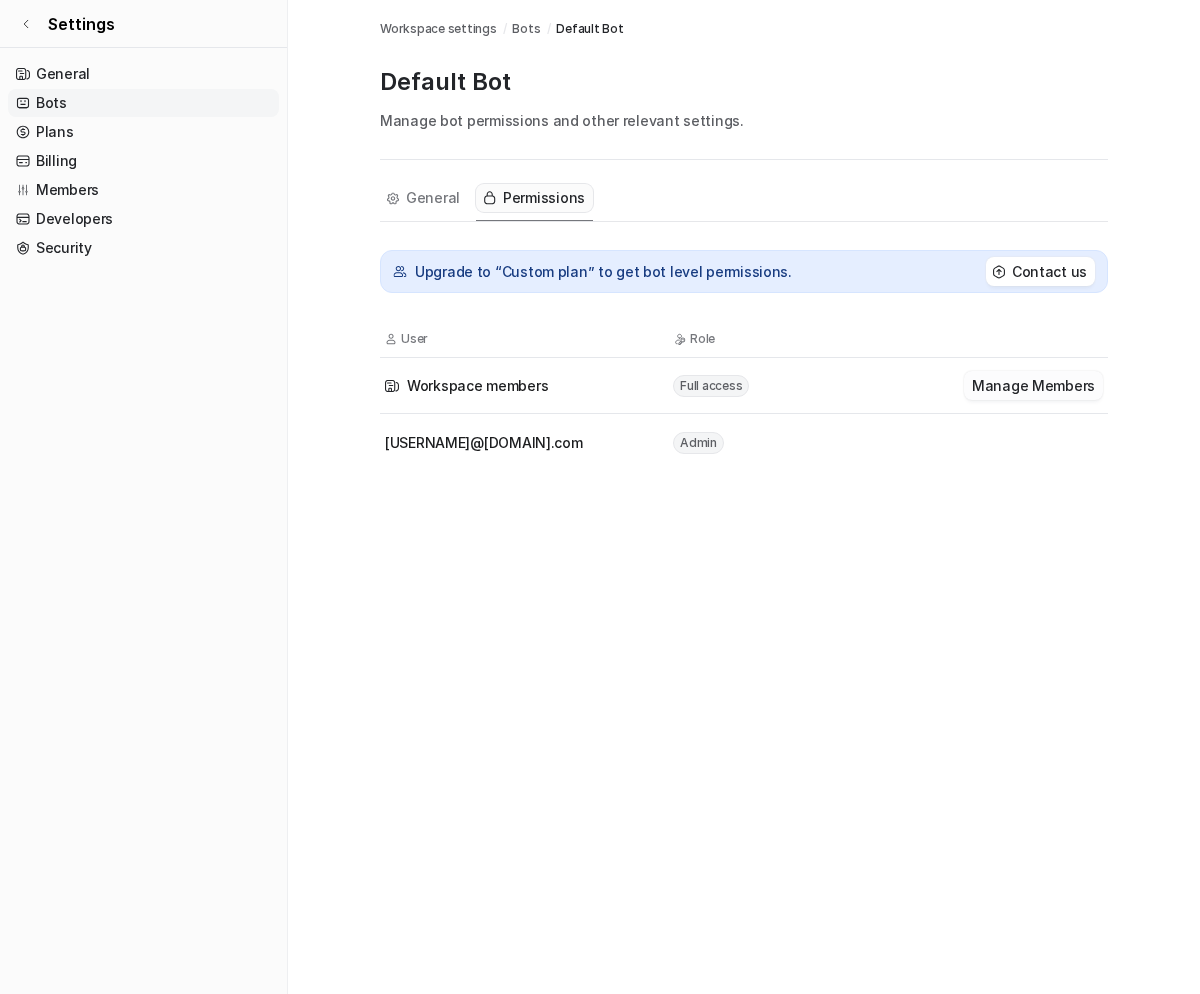 click on "Manage Members" at bounding box center [1033, 385] 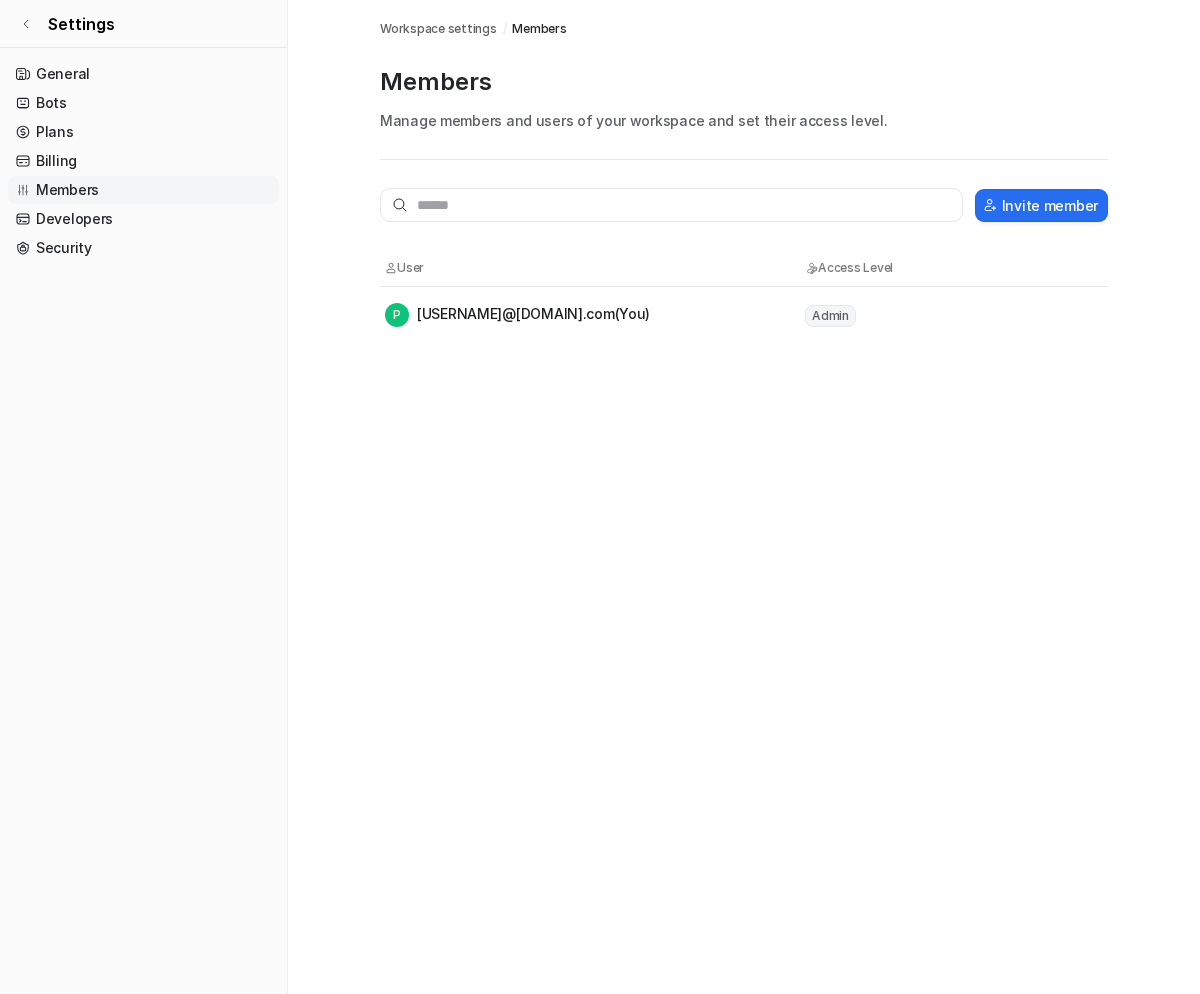 click on "[USERNAME]@[DOMAIN].com  (You)" at bounding box center (517, 315) 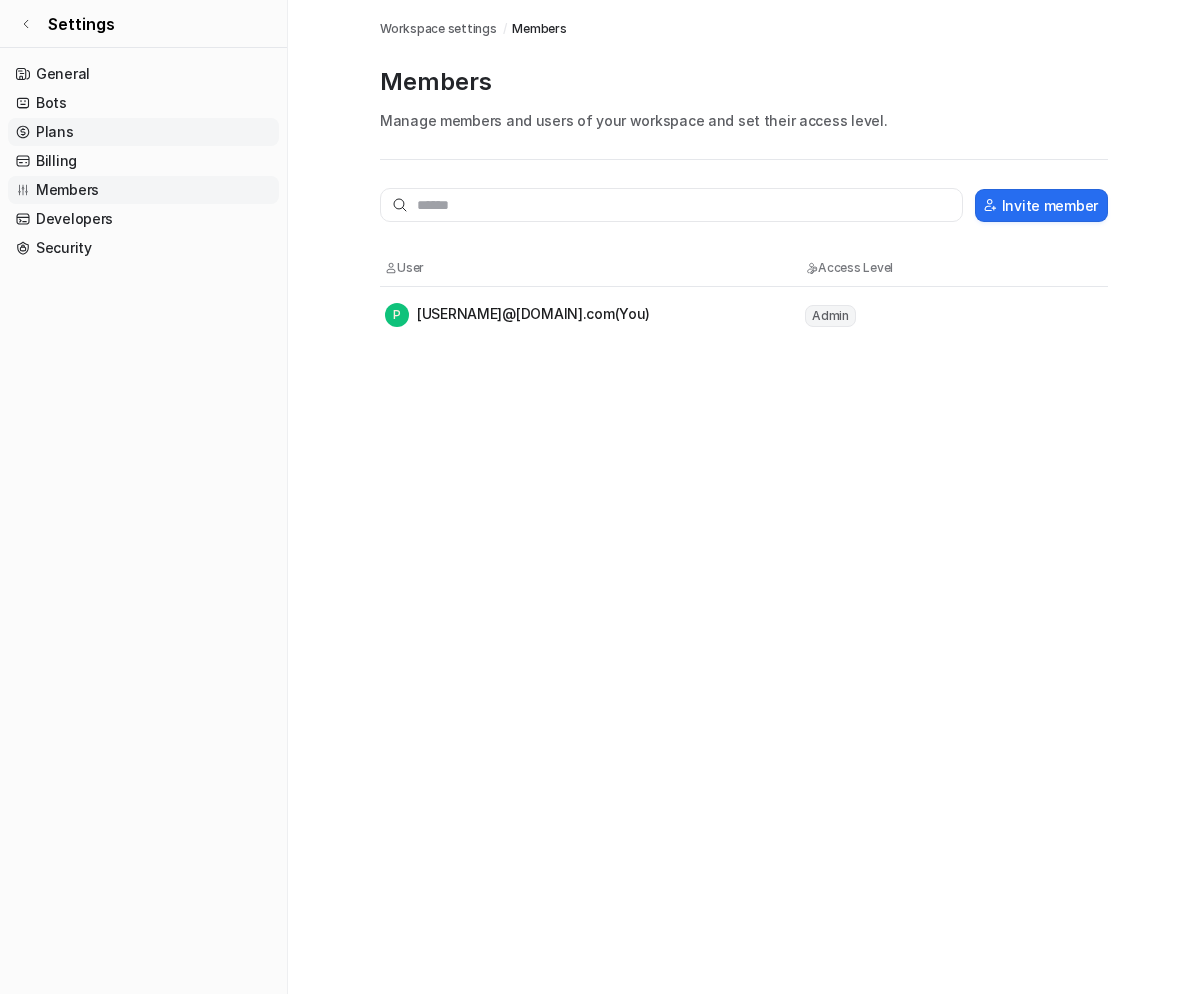 click on "Plans" at bounding box center (143, 132) 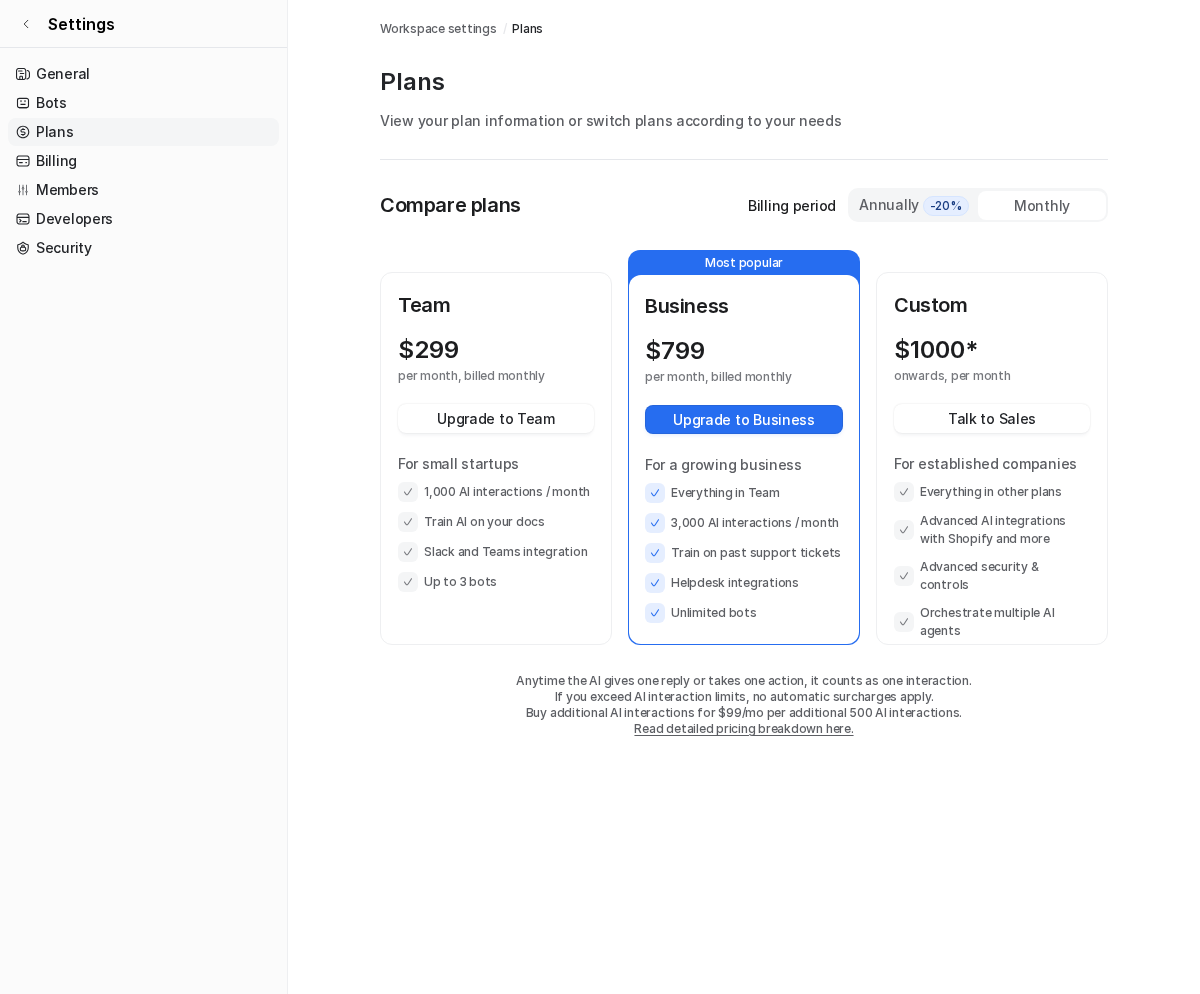 click on "Workspace settings" at bounding box center (438, 29) 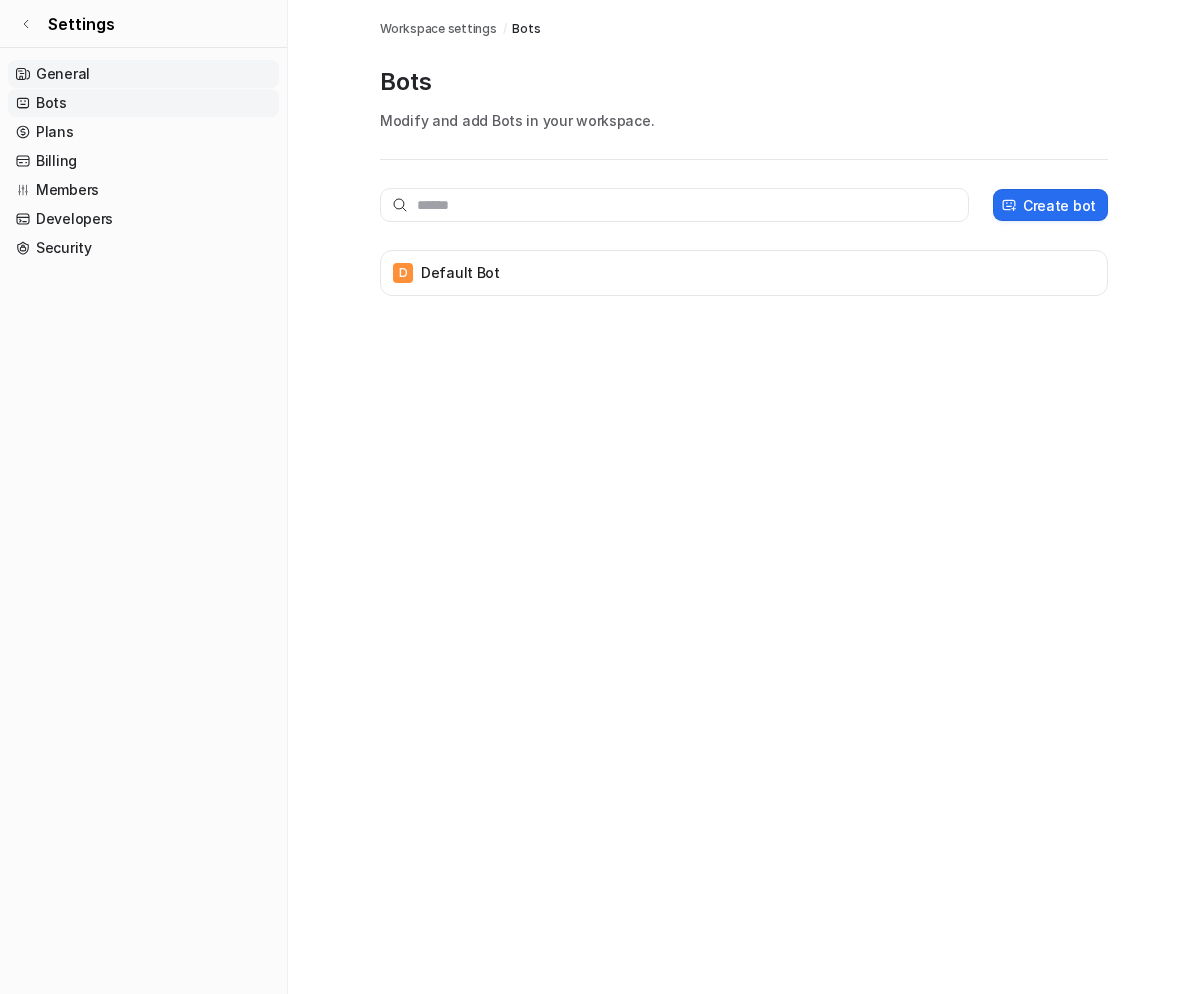 click on "General" at bounding box center (143, 74) 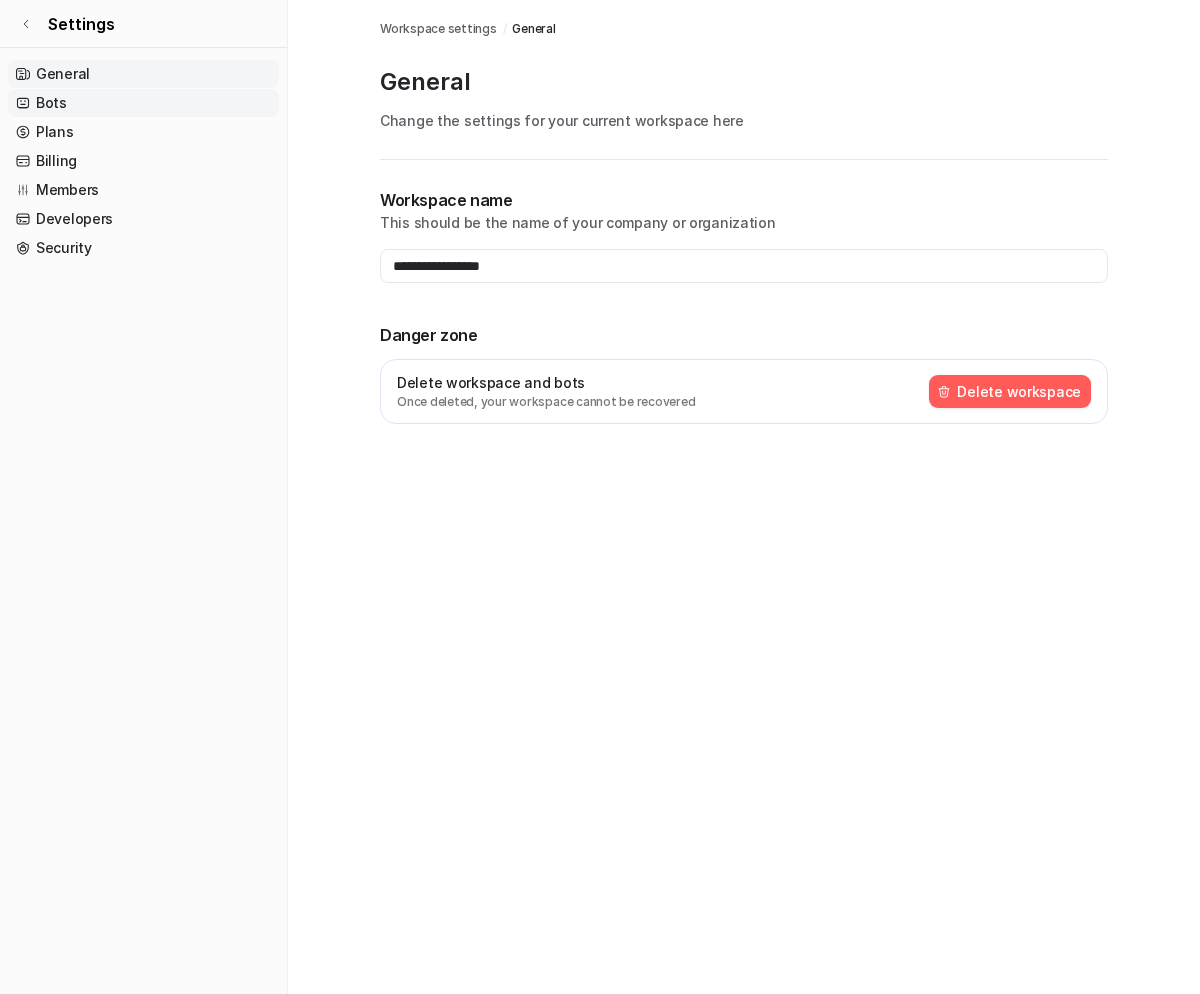 click on "Bots" at bounding box center (143, 103) 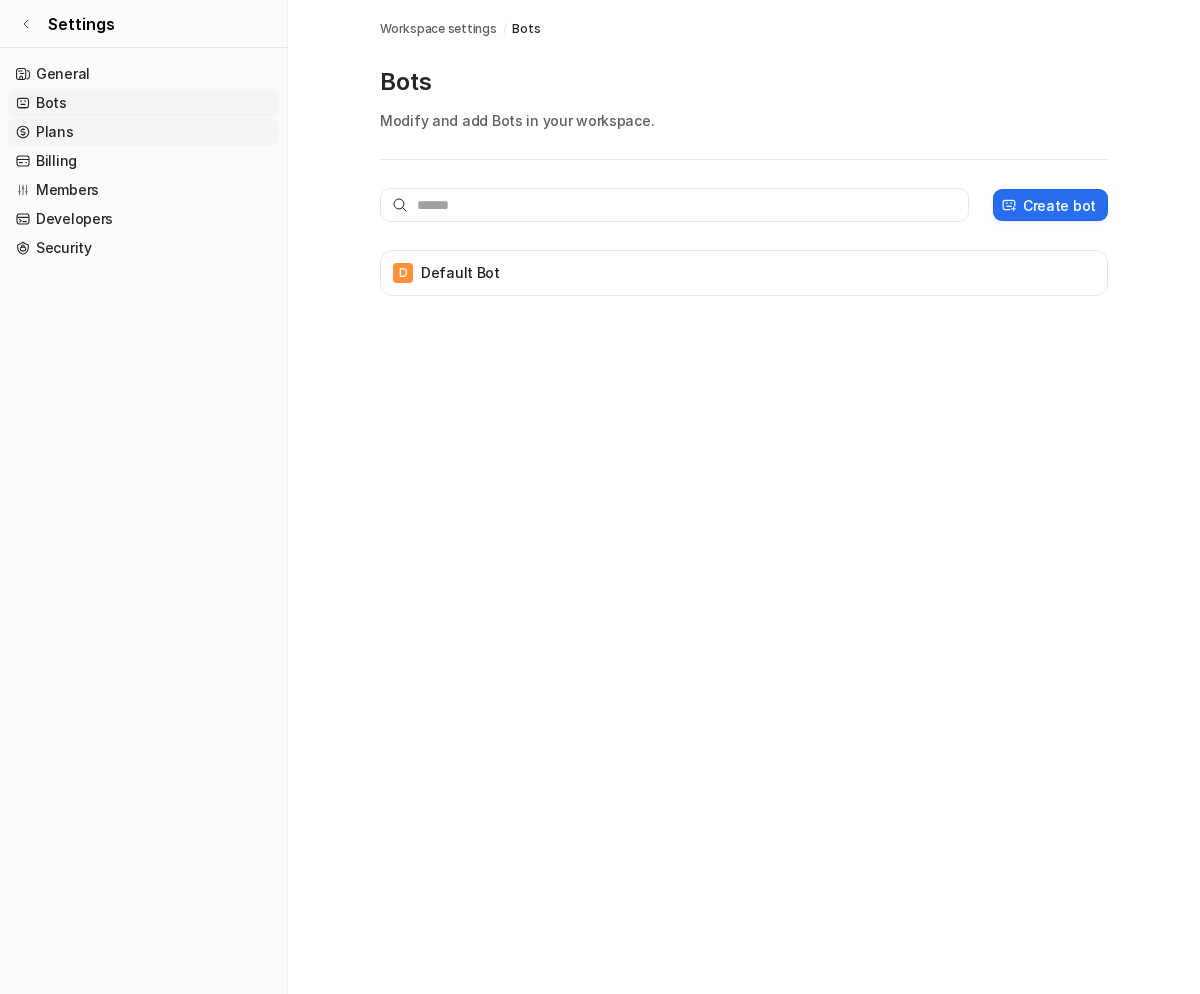 click on "Plans" at bounding box center (143, 132) 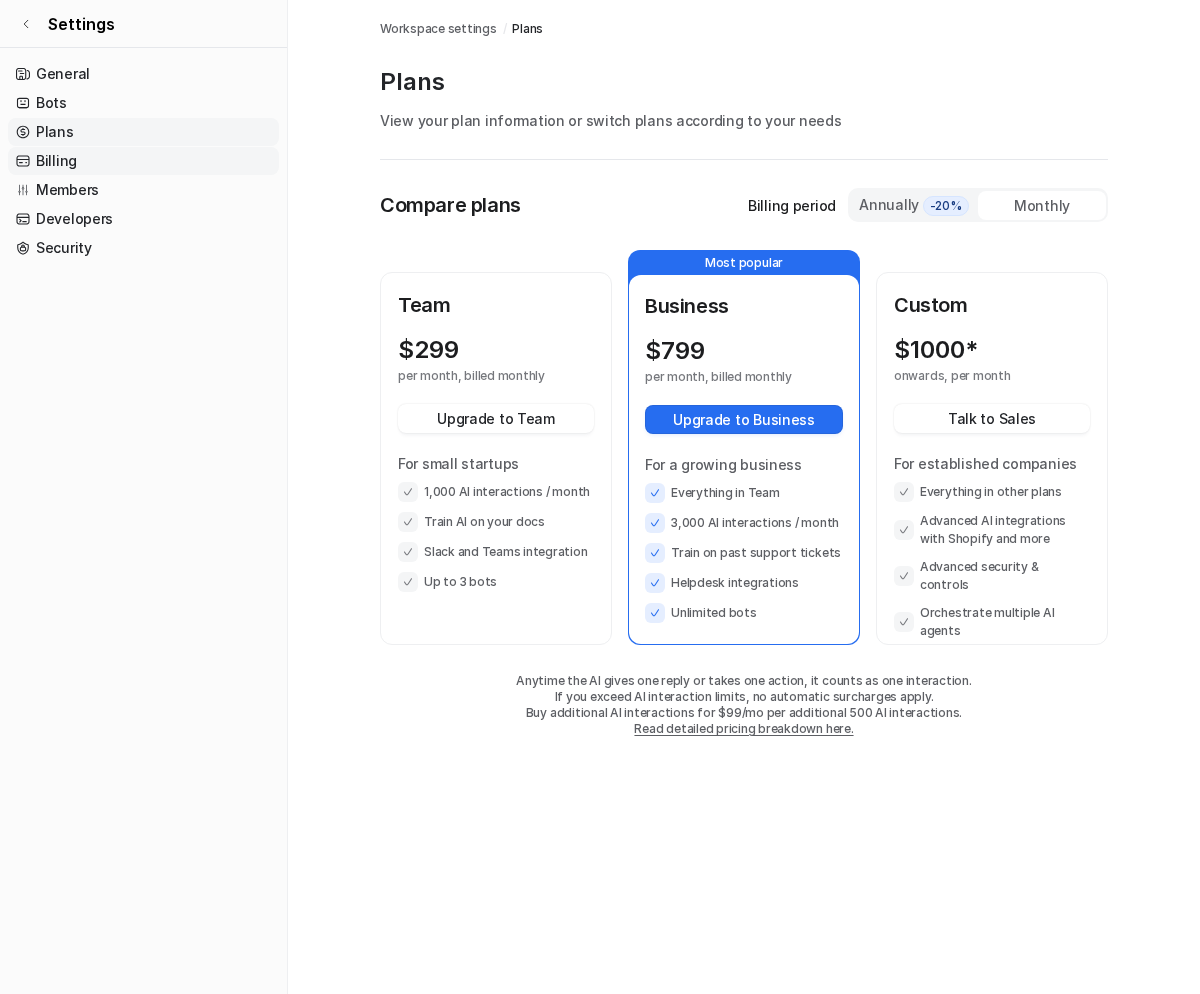 click on "Billing" at bounding box center (143, 161) 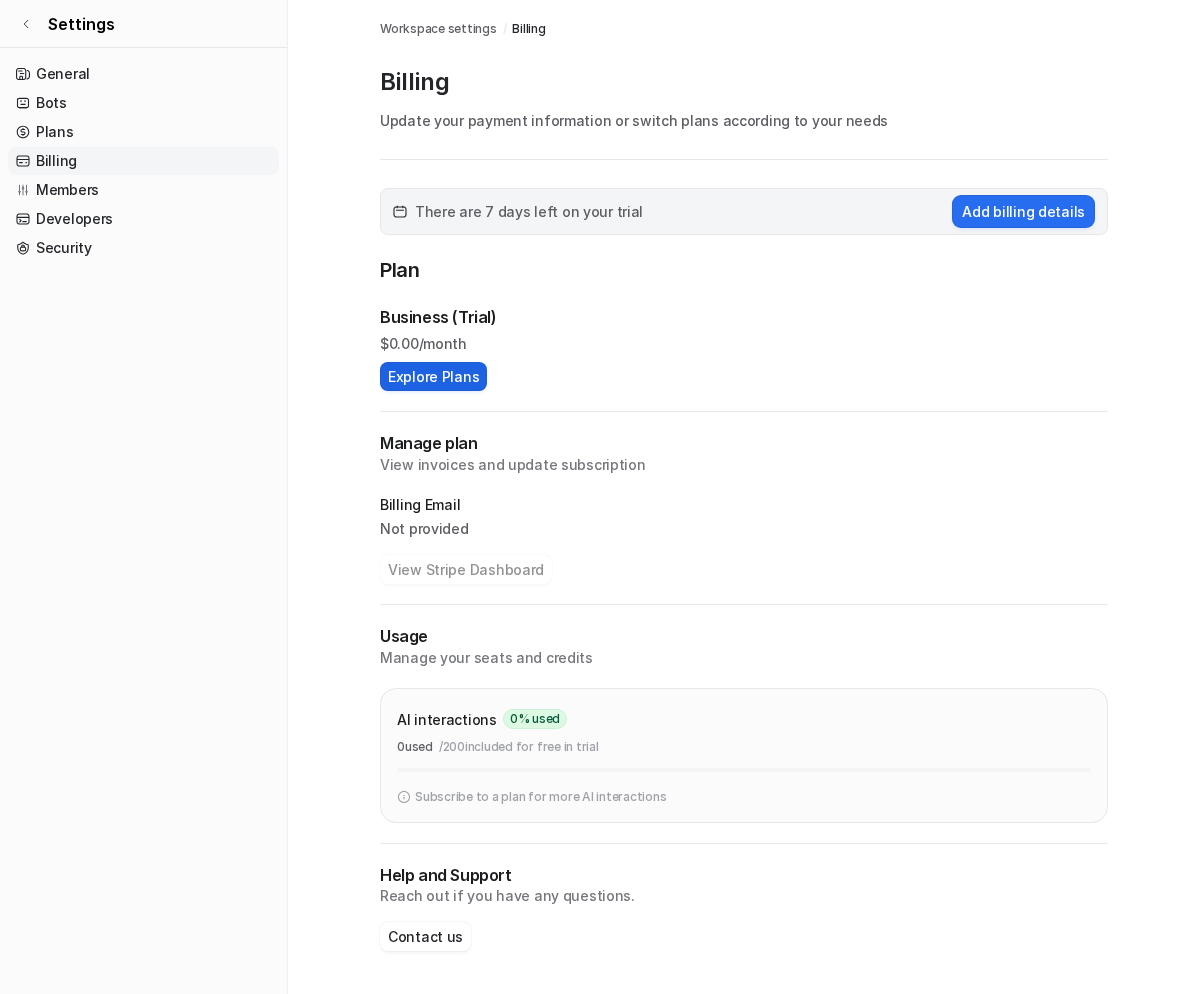 click on "Explore Plans" at bounding box center [433, 376] 